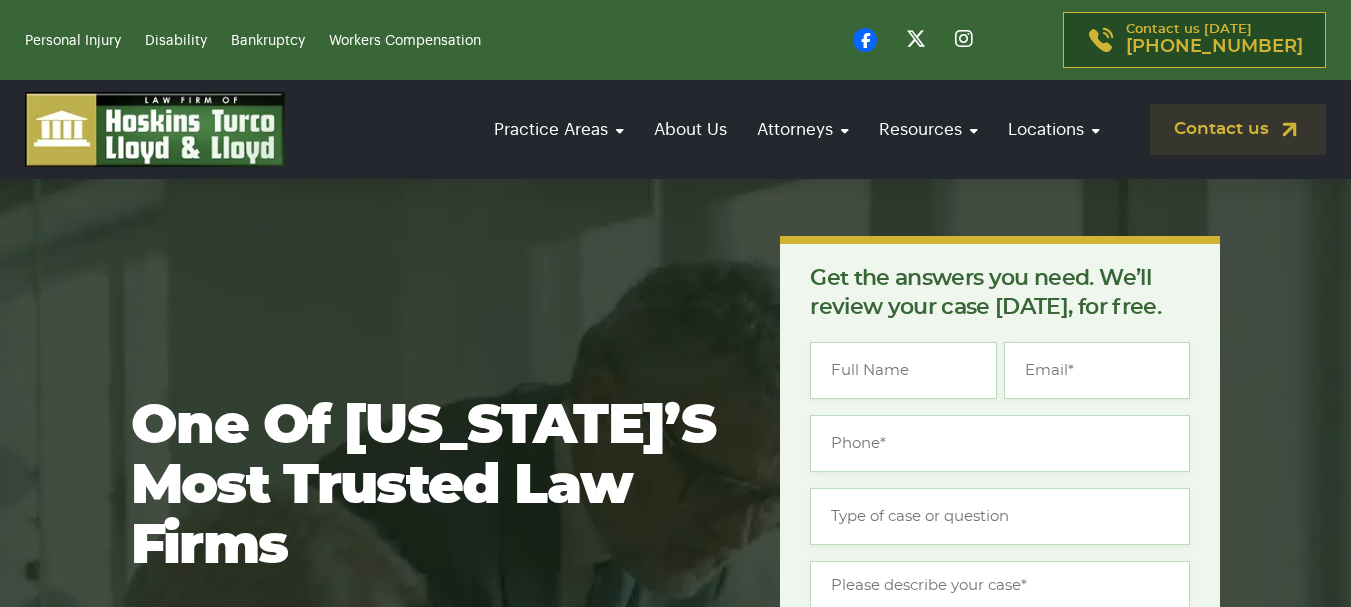 scroll, scrollTop: 0, scrollLeft: 0, axis: both 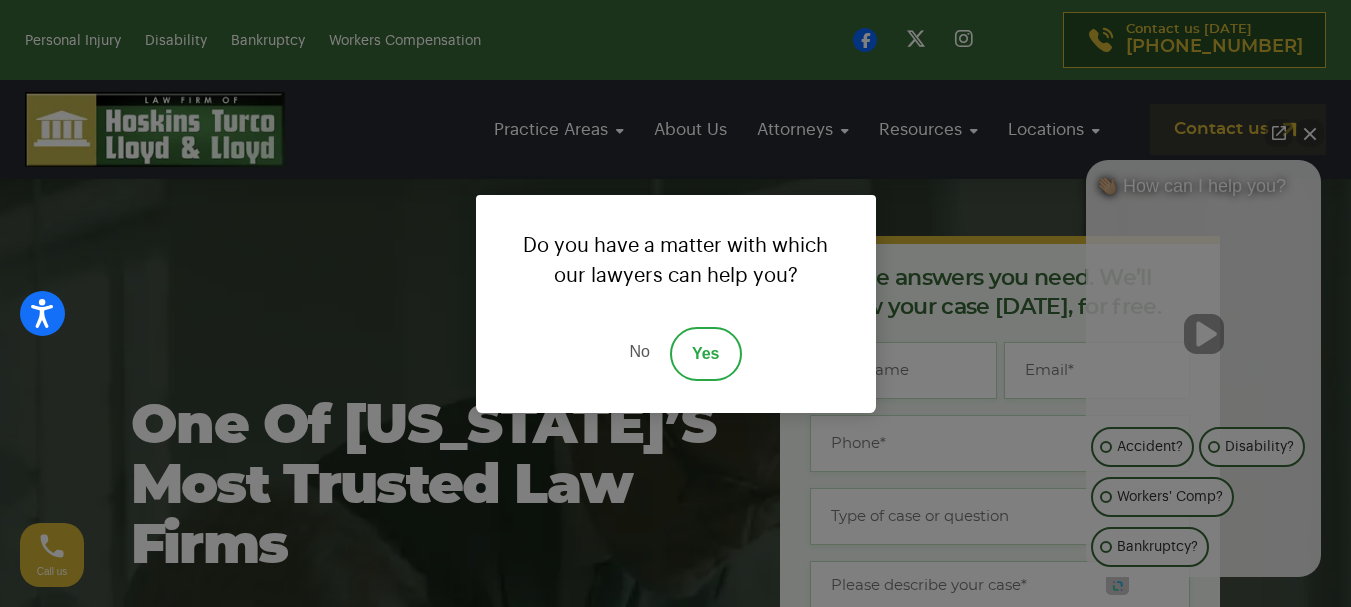click on "No" at bounding box center (639, 354) 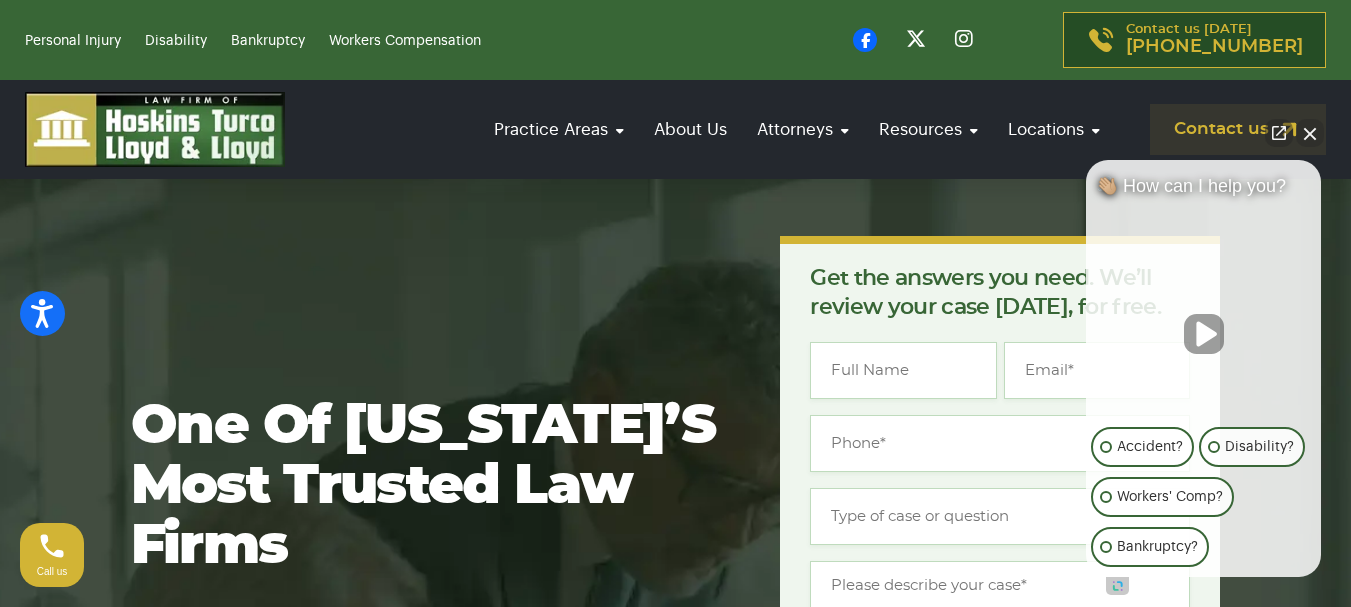 click at bounding box center (20, 8576) 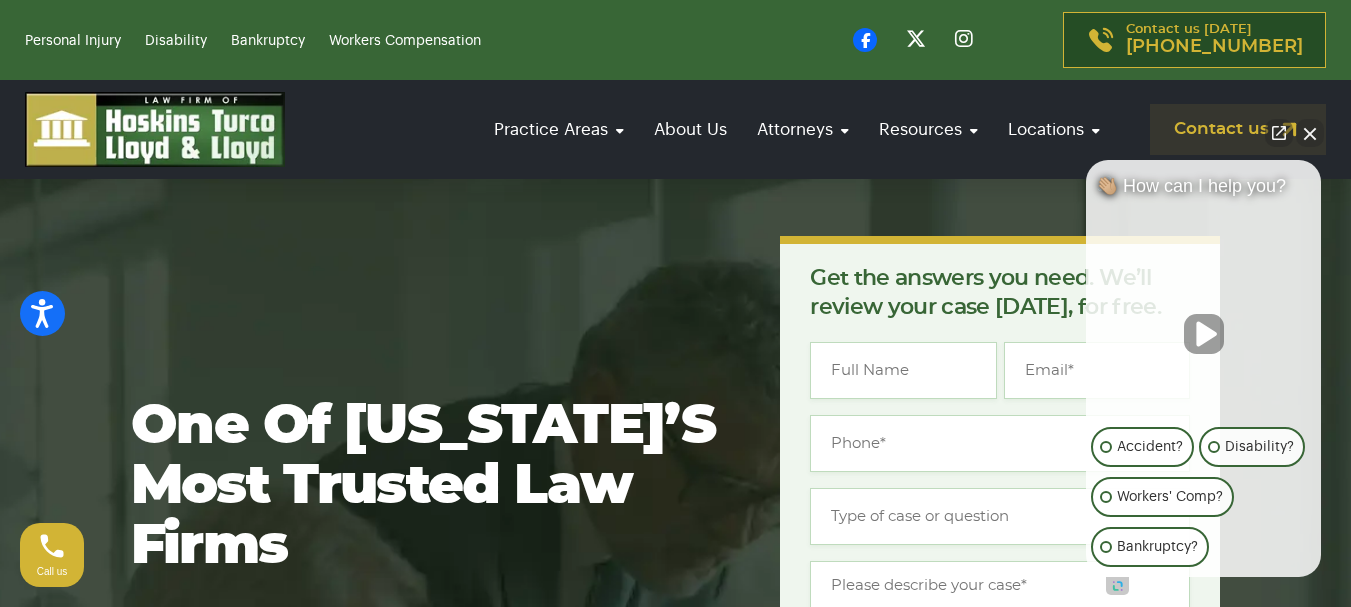 click at bounding box center (675, 8556) 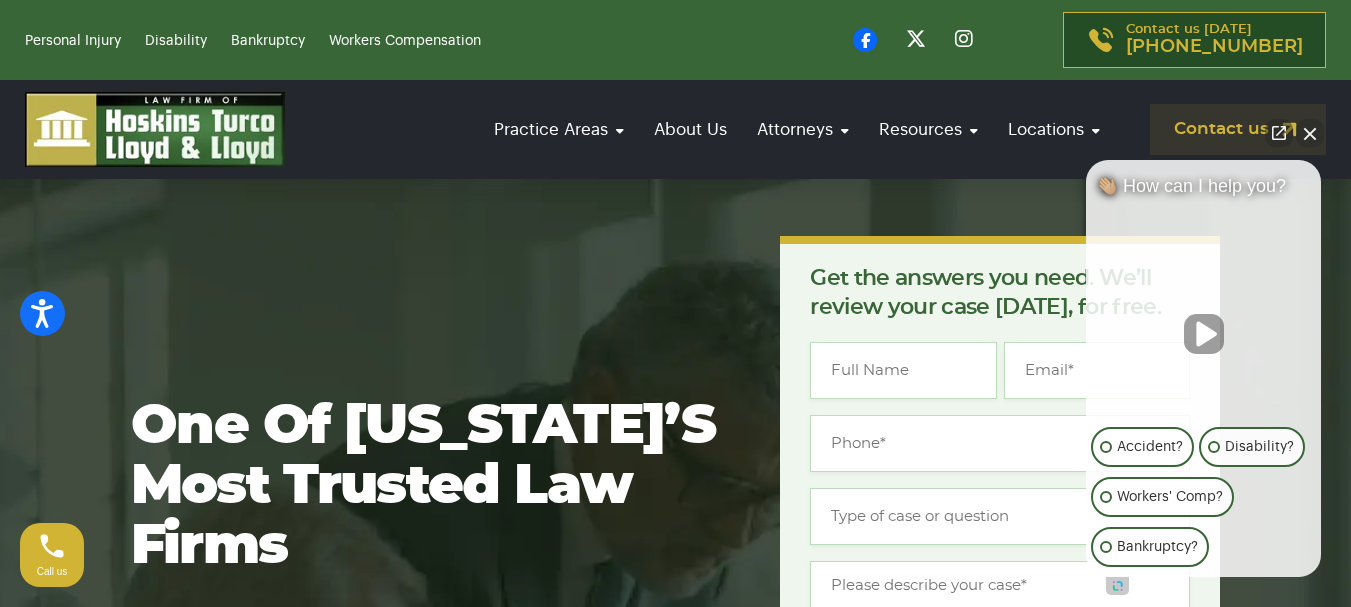 click at bounding box center [675, 8556] 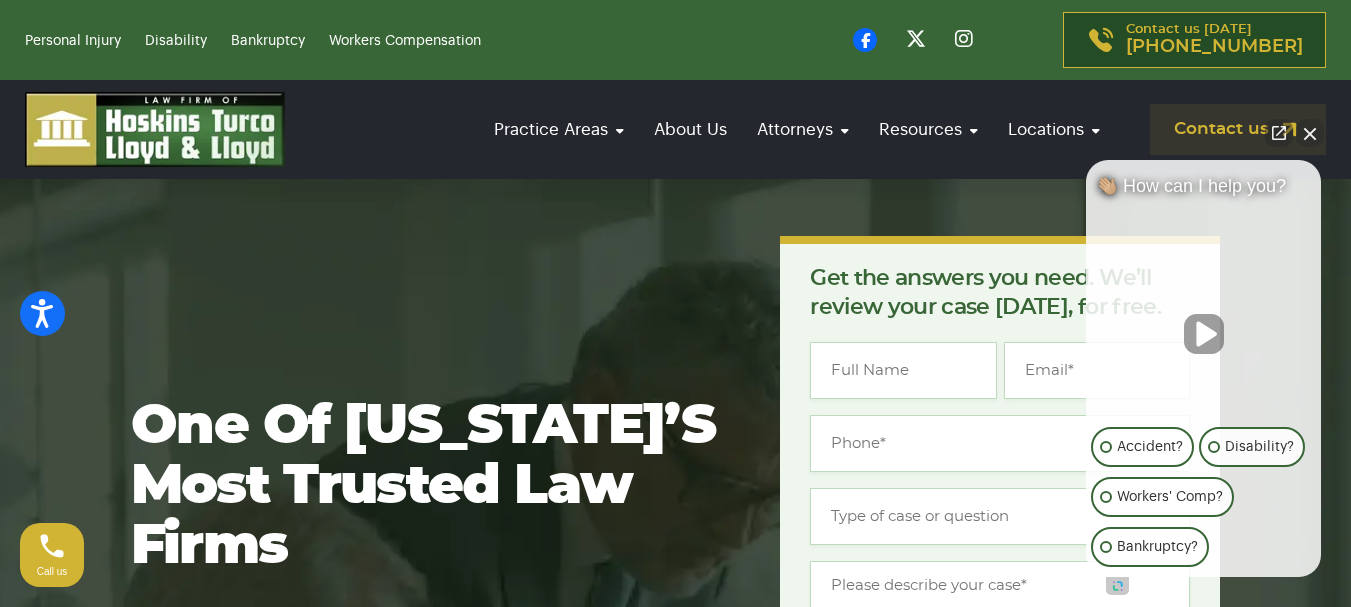 drag, startPoint x: 1218, startPoint y: 386, endPoint x: 1302, endPoint y: 380, distance: 84.21401 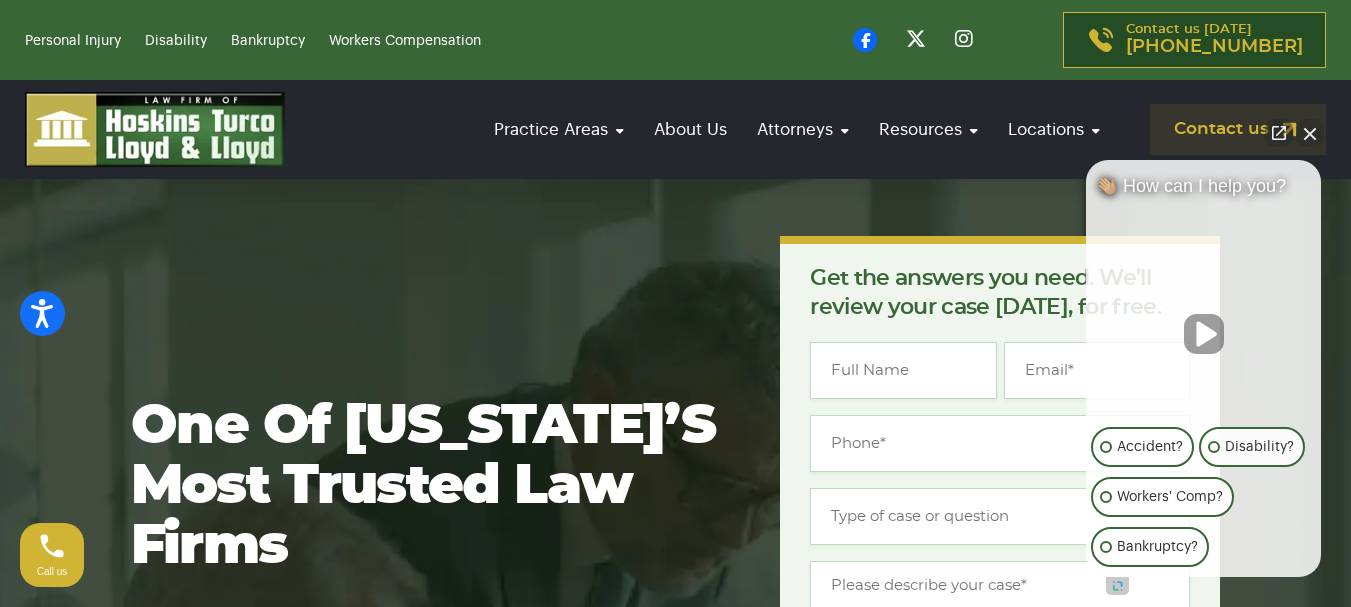 click at bounding box center (675, 8556) 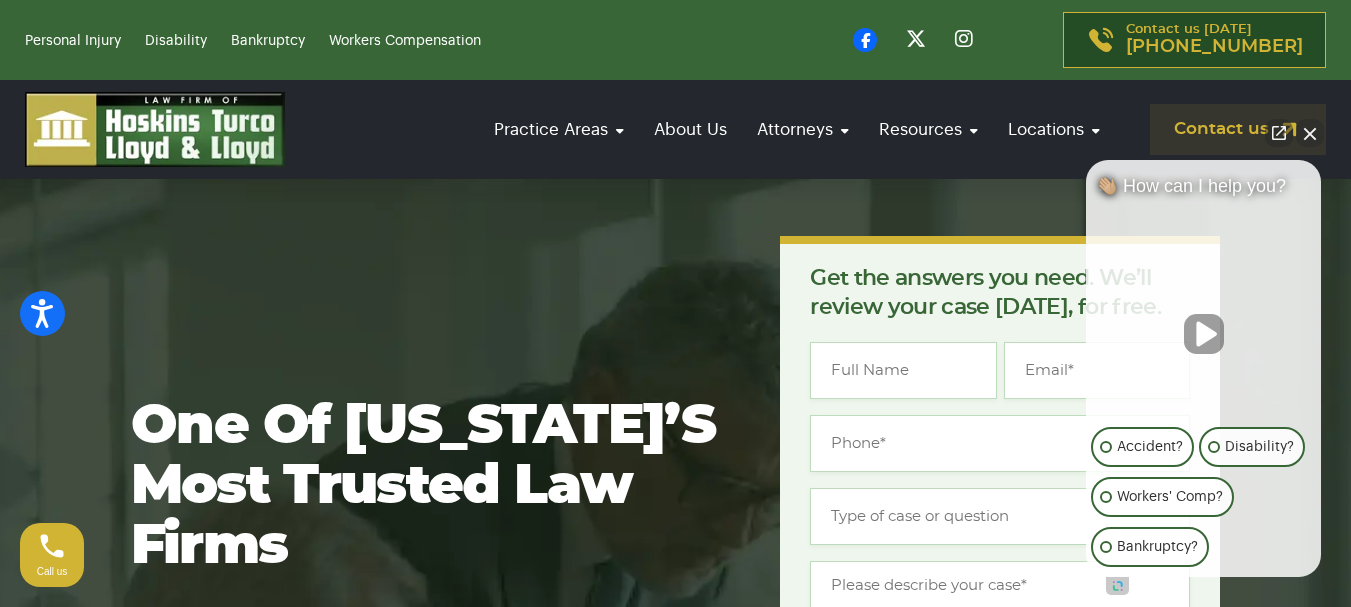 click at bounding box center (675, 8556) 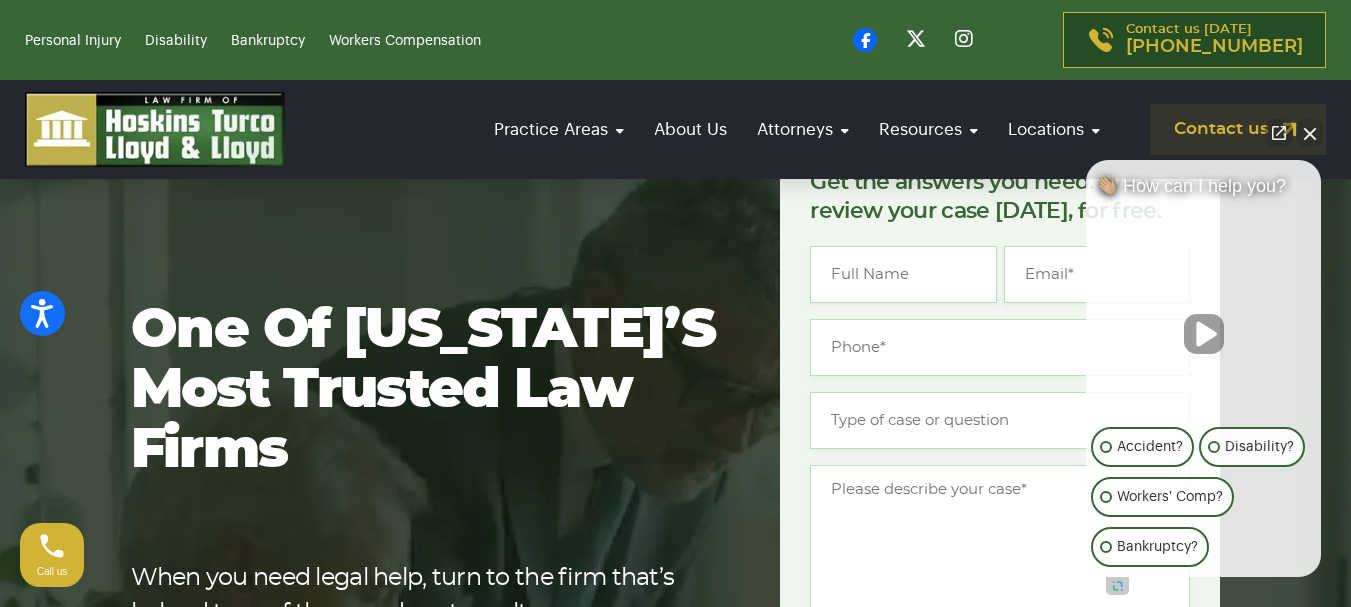 scroll, scrollTop: 100, scrollLeft: 0, axis: vertical 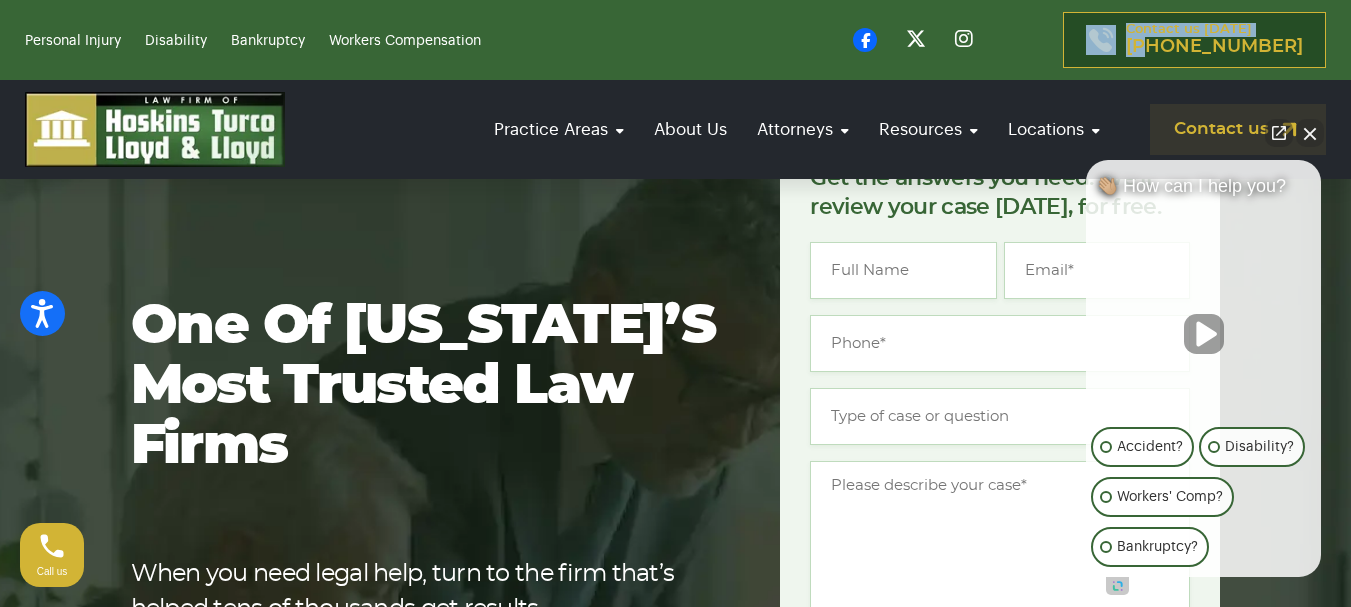 drag, startPoint x: 1160, startPoint y: 70, endPoint x: 1218, endPoint y: 76, distance: 58.30952 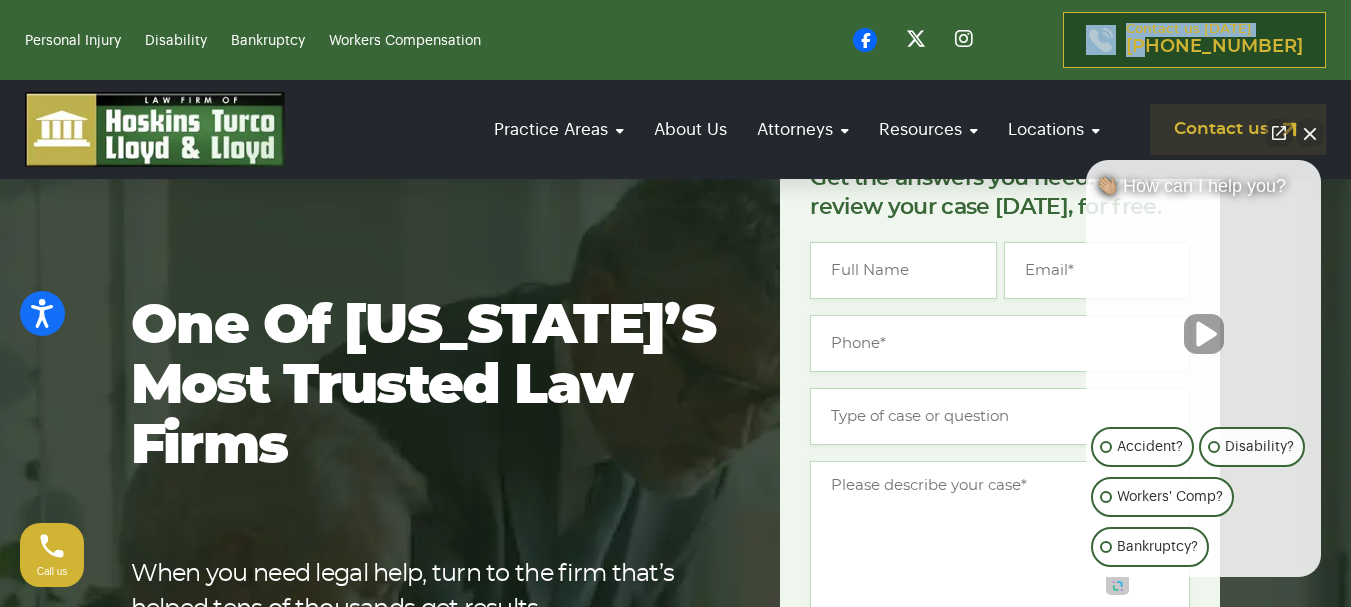click on "Personal Injury
Disability
Bankruptcy
Workers Compensation
Contact us [DATE]  [PHONE_NUMBER]" at bounding box center (675, 40) 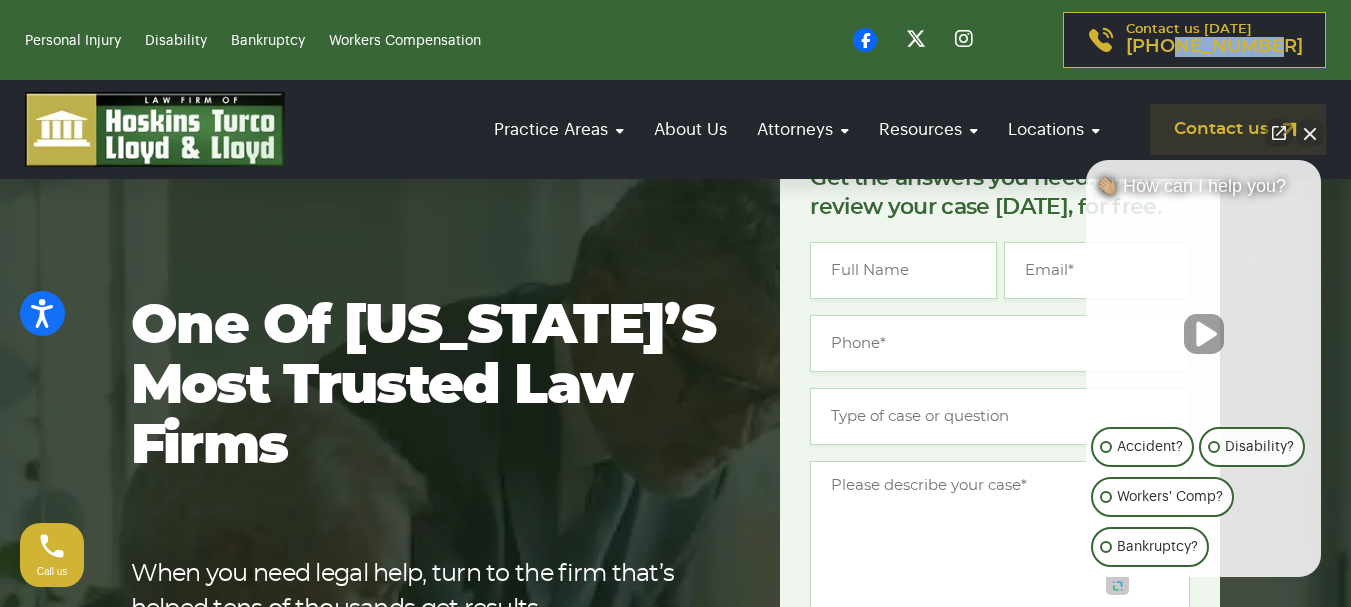 drag, startPoint x: 1279, startPoint y: 75, endPoint x: 1216, endPoint y: 51, distance: 67.41662 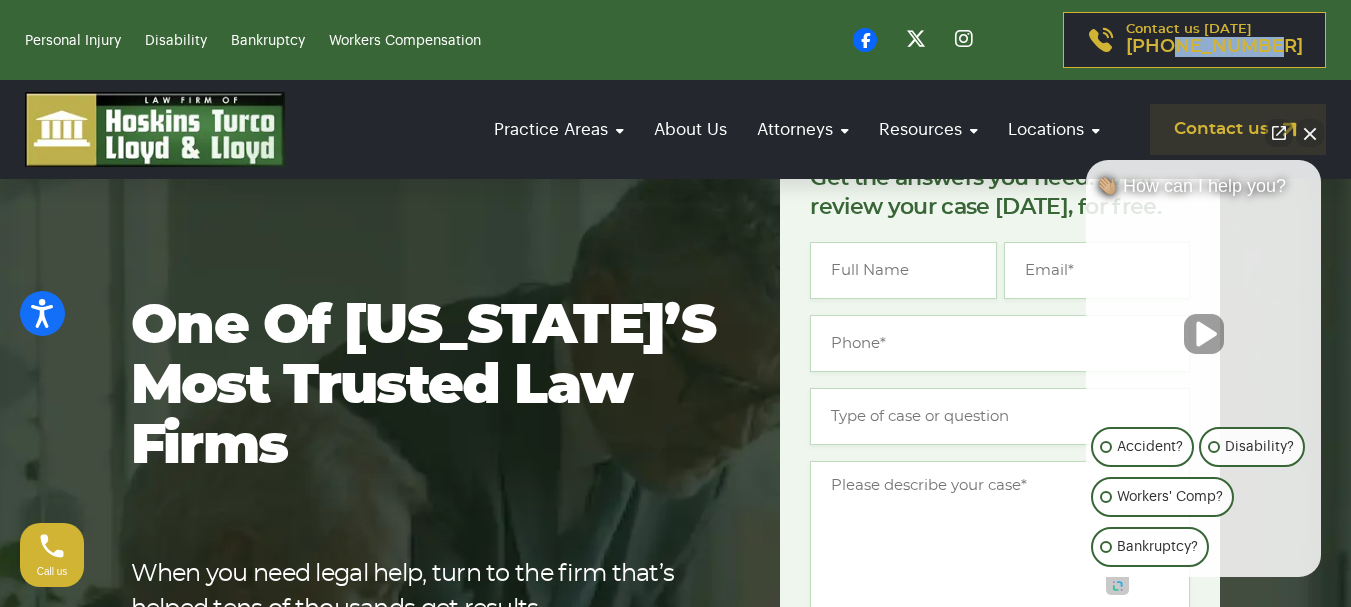 click on "Personal Injury
Disability
Bankruptcy
Workers Compensation
Contact us [DATE]  [PHONE_NUMBER]" at bounding box center [675, 40] 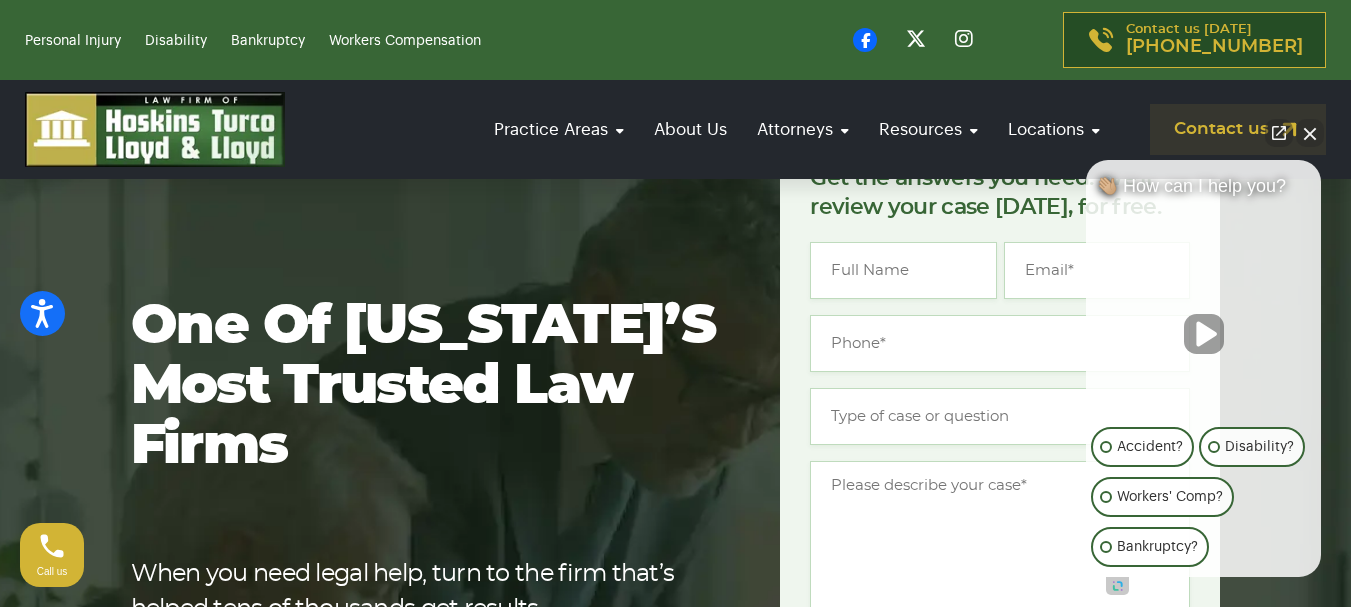 click on "Practice Areas
Personal Injury
Car Accident
[MEDICAL_DATA]
[MEDICAL_DATA]
[MEDICAL_DATA]
Slip and Fall
Truck Accident
Wrongful Death
Social Security Disability
Bankruptcy
Veterans’ Disability
Workers’ Compensation
Property Damage
About Us
Attorneys
[PERSON_NAME]
[PERSON_NAME]
[PERSON_NAME]
[PERSON_NAME]
[PERSON_NAME]
[PERSON_NAME]
[PERSON_NAME]
[PERSON_NAME]
[PERSON_NAME]
[PERSON_NAME] (“[PERSON_NAME]”) [PERSON_NAME]
[PERSON_NAME]
[PERSON_NAME]" at bounding box center [675, 129] 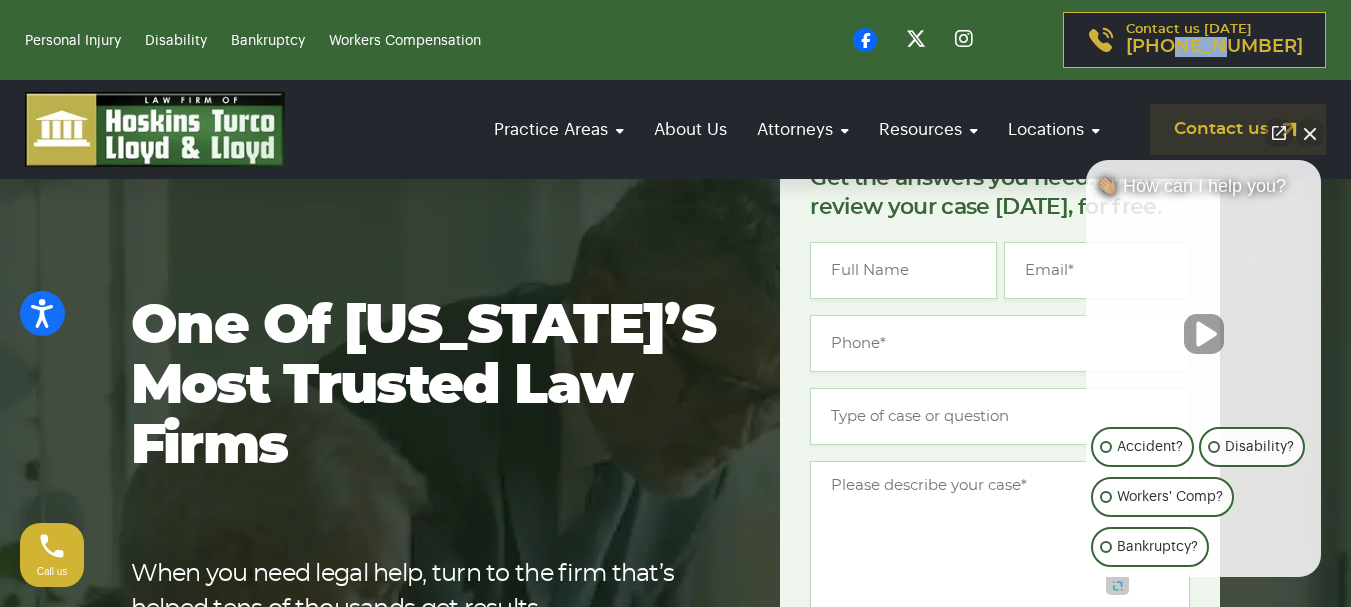 drag, startPoint x: 1242, startPoint y: 79, endPoint x: 1225, endPoint y: 49, distance: 34.48188 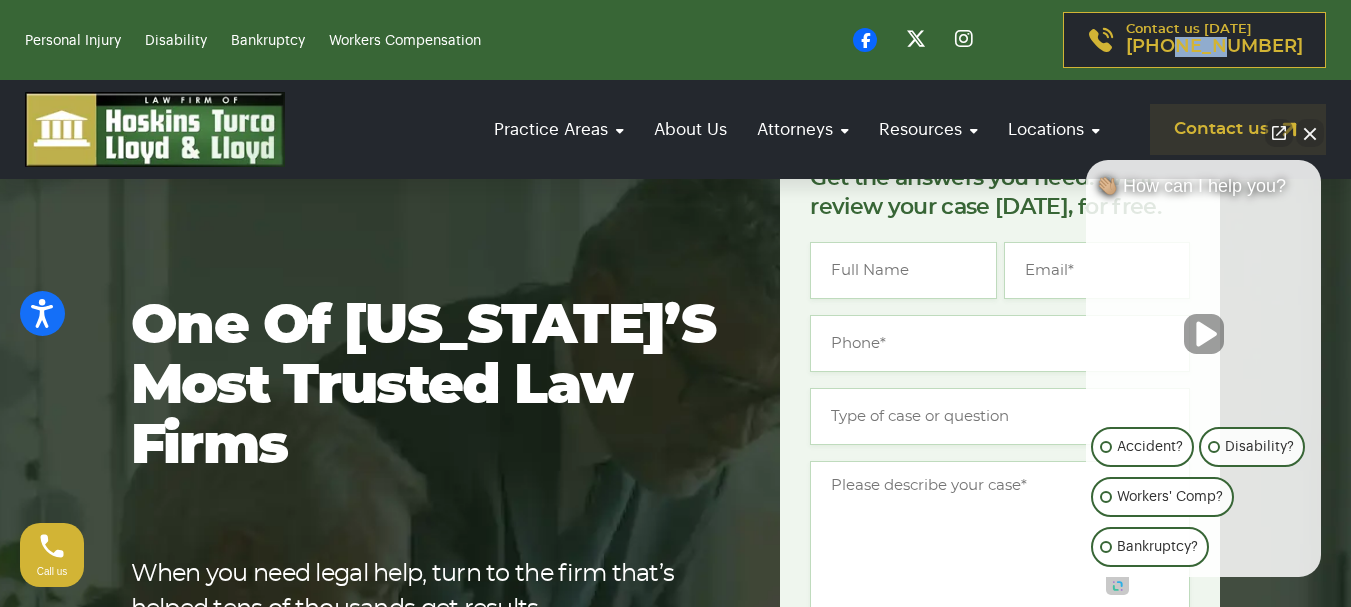 click on "Personal Injury
Disability
Bankruptcy
Workers Compensation
Contact us [DATE]  [PHONE_NUMBER]" at bounding box center (675, 40) 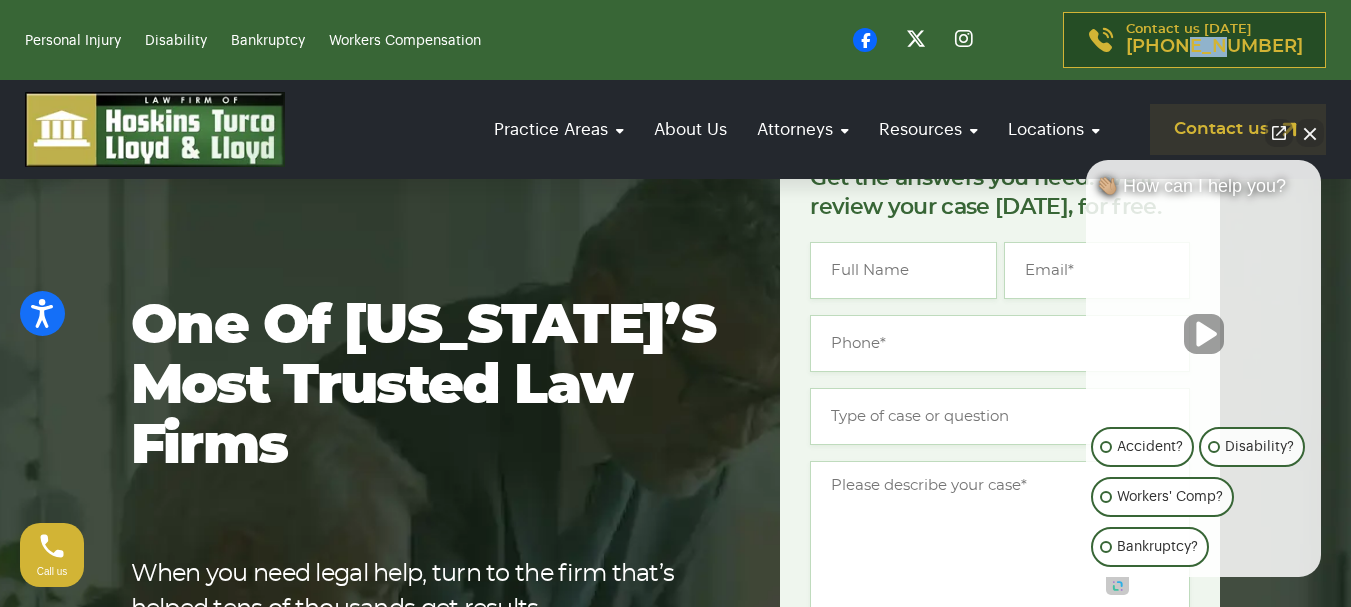click at bounding box center [20, 8476] 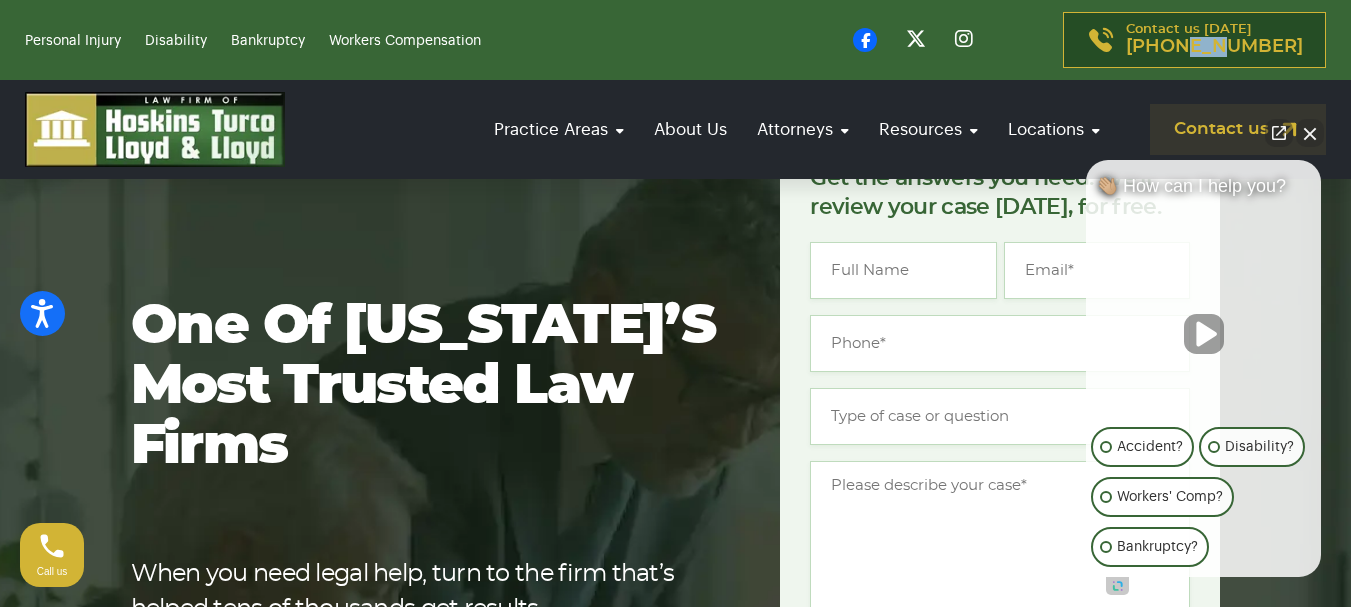 scroll, scrollTop: 600, scrollLeft: 0, axis: vertical 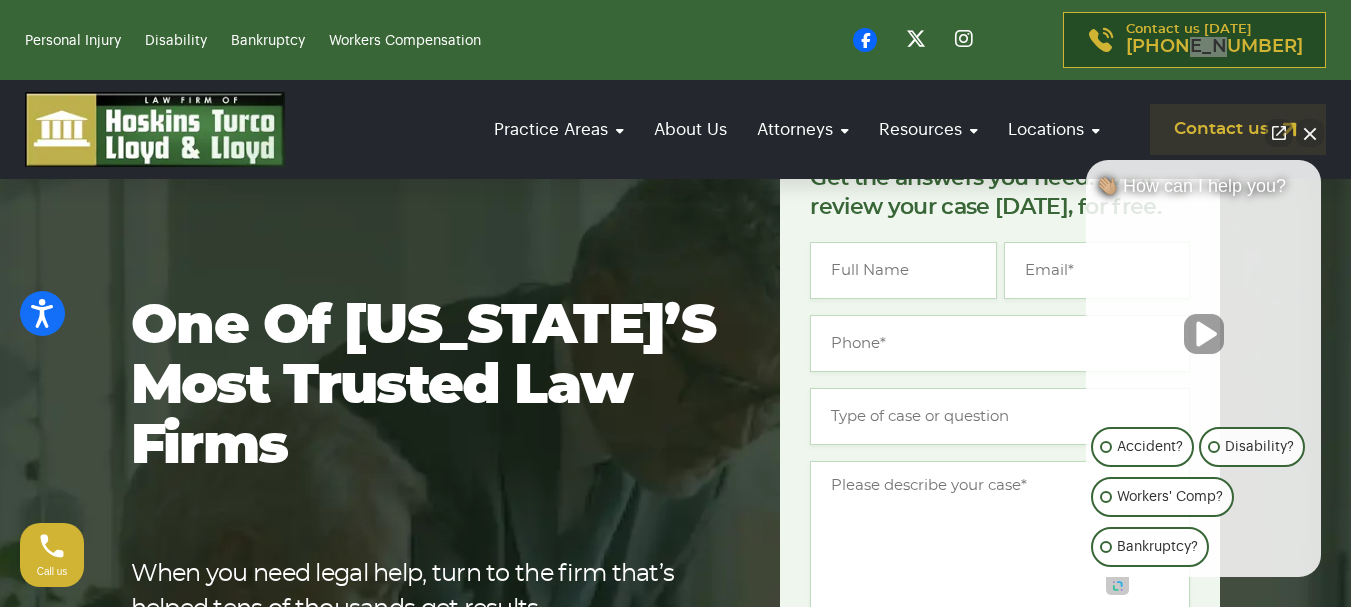 click at bounding box center [91, 8492] 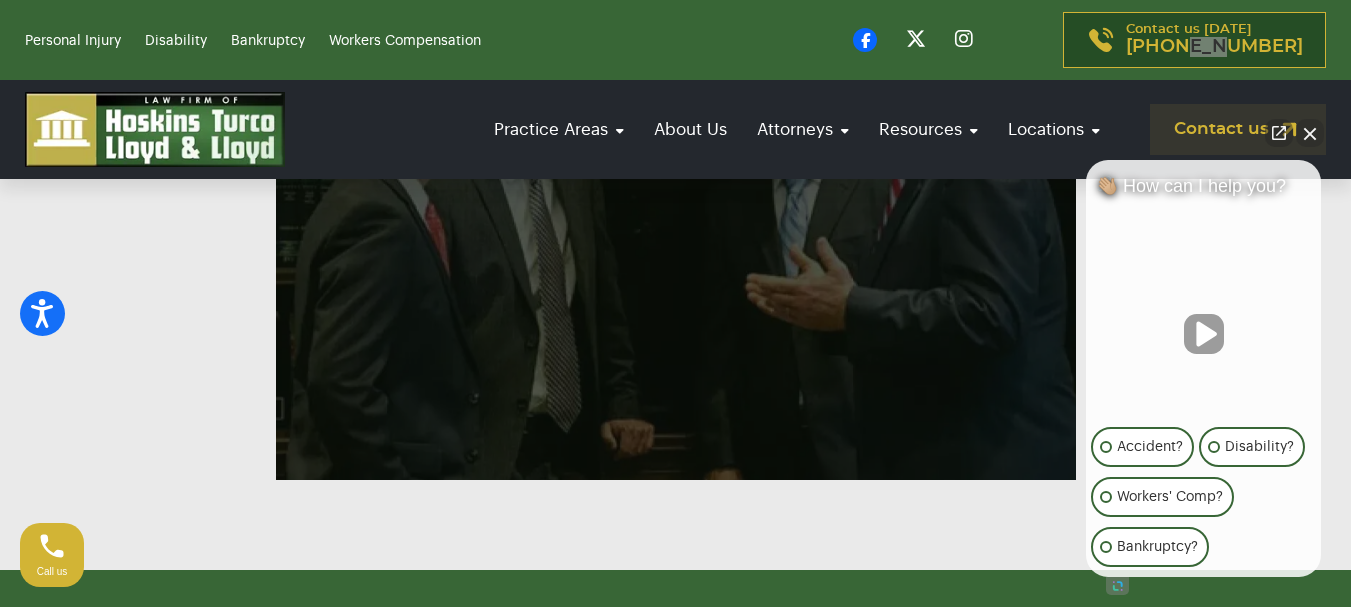 scroll, scrollTop: 2300, scrollLeft: 0, axis: vertical 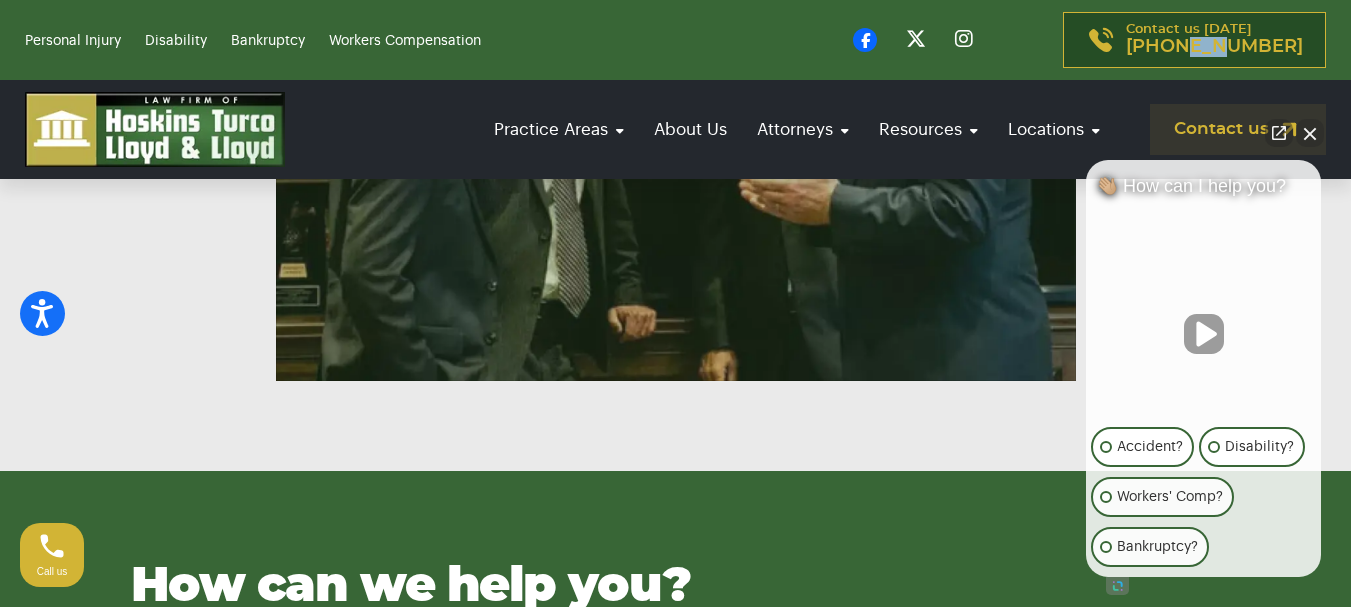 click at bounding box center (1310, 133) 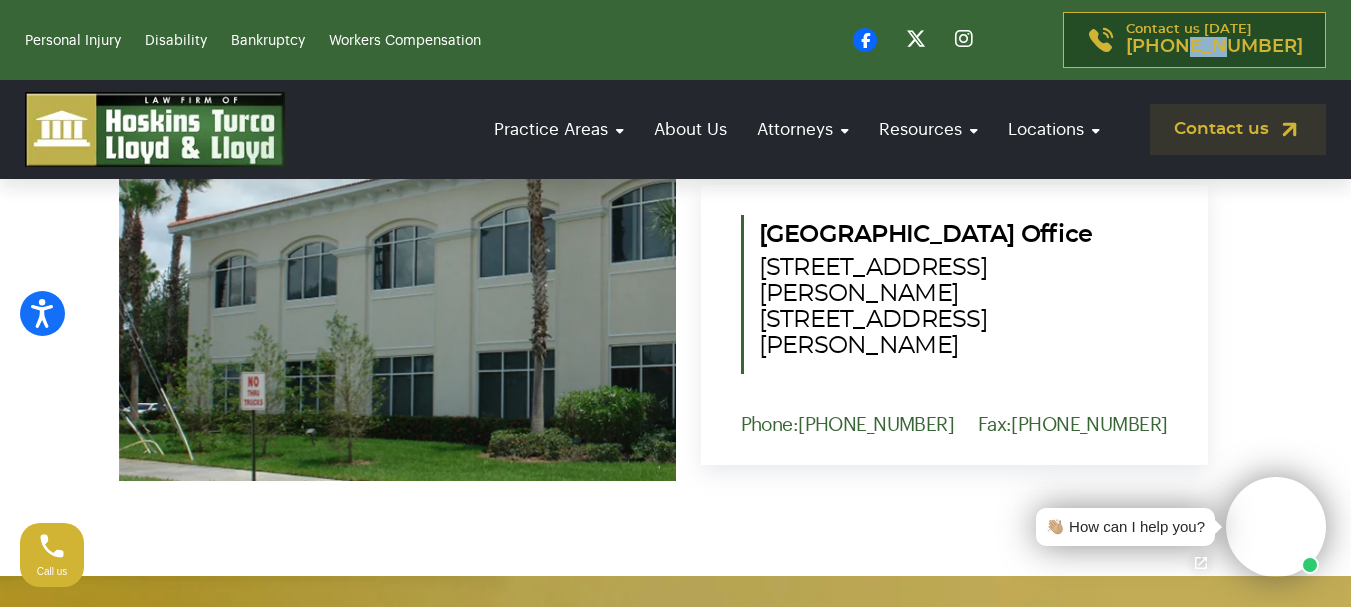 scroll, scrollTop: 6200, scrollLeft: 0, axis: vertical 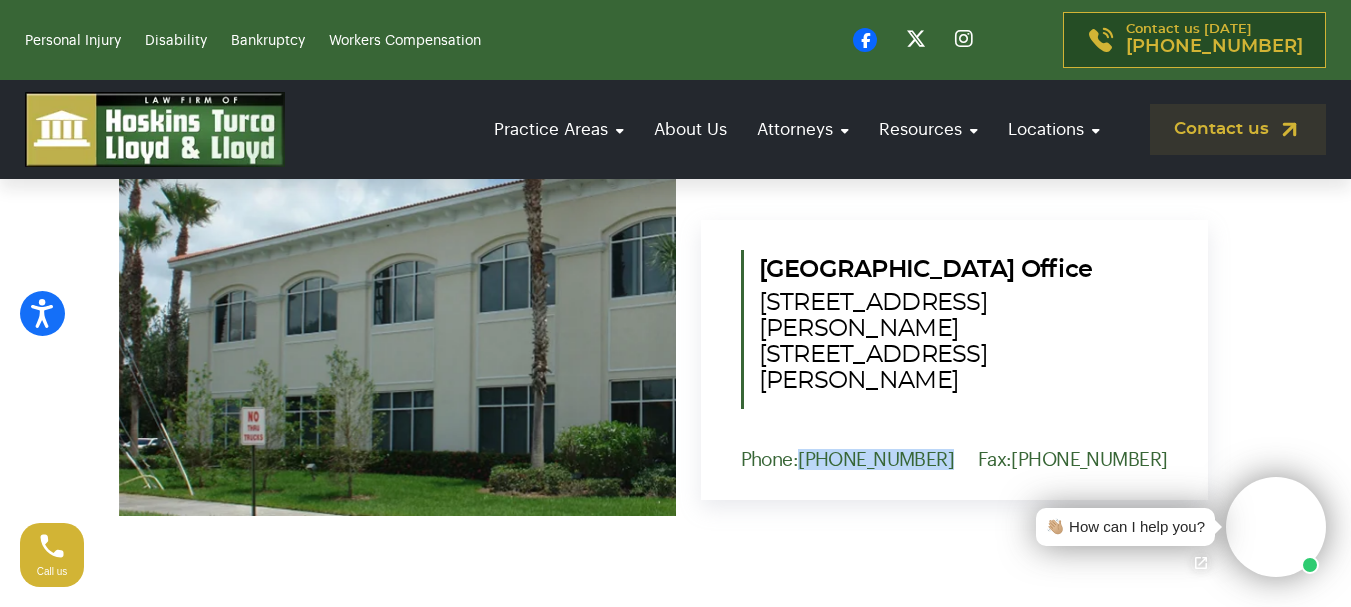 drag, startPoint x: 925, startPoint y: 392, endPoint x: 803, endPoint y: 396, distance: 122.06556 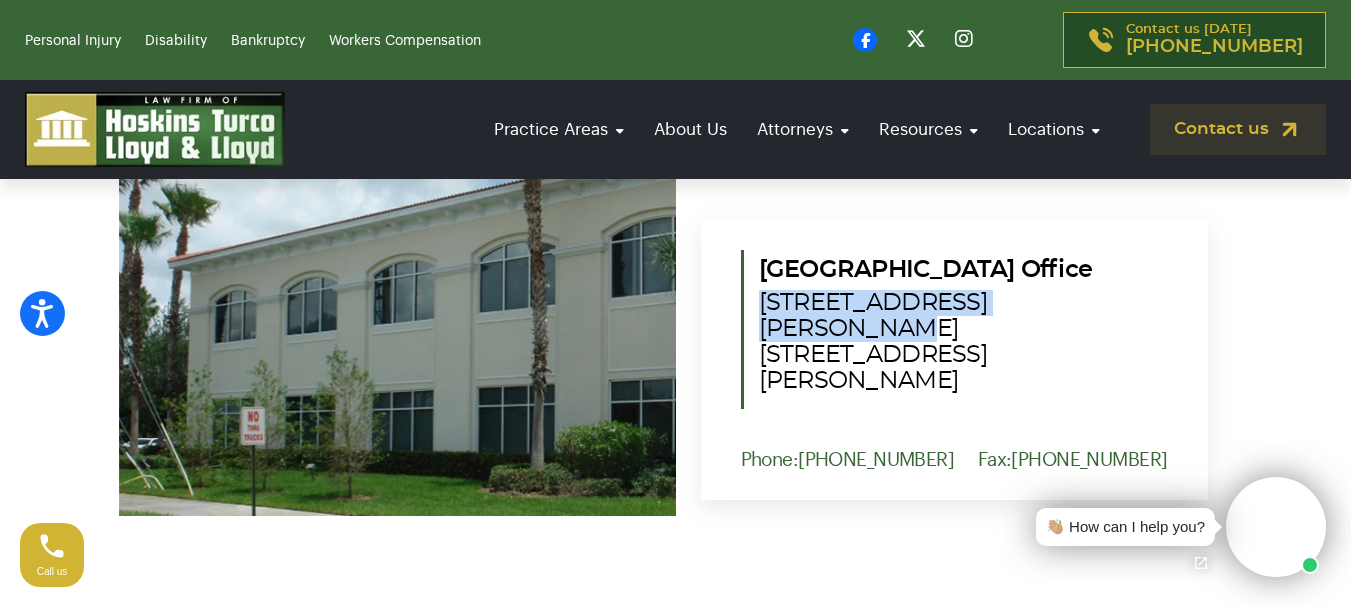 drag, startPoint x: 748, startPoint y: 292, endPoint x: 1074, endPoint y: 291, distance: 326.00153 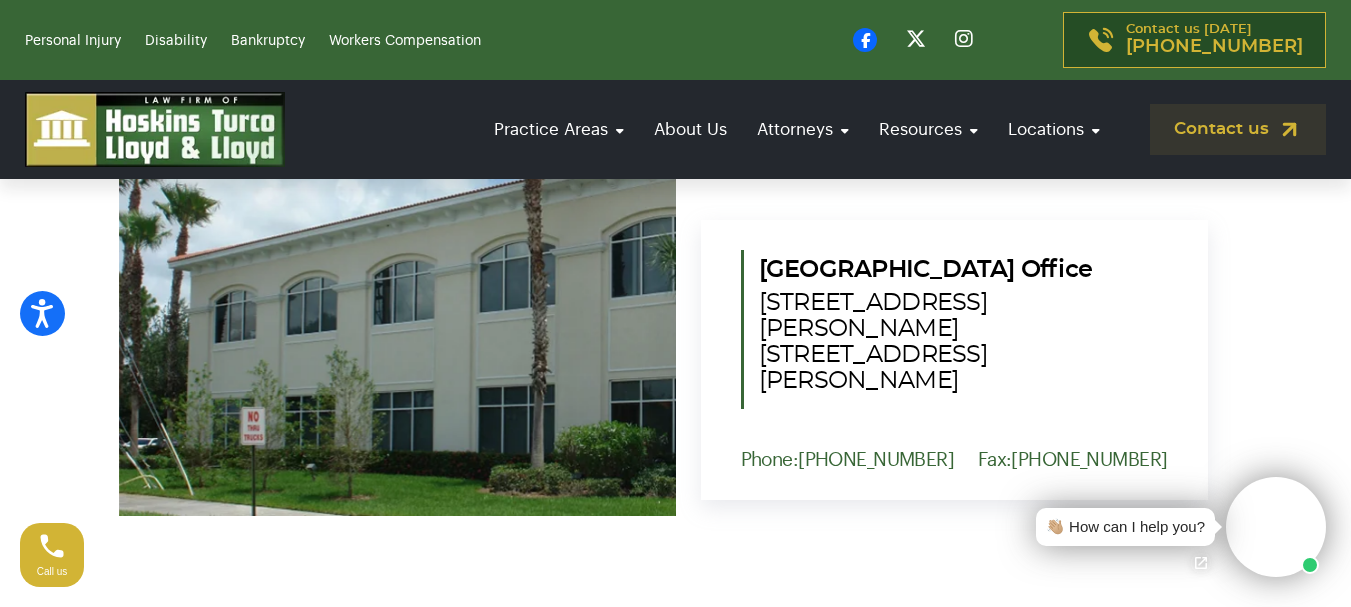 click on "[GEOGRAPHIC_DATA] Office  [STREET_ADDRESS][PERSON_NAME]
[STREET_ADDRESS][PERSON_NAME]" at bounding box center [954, 329] 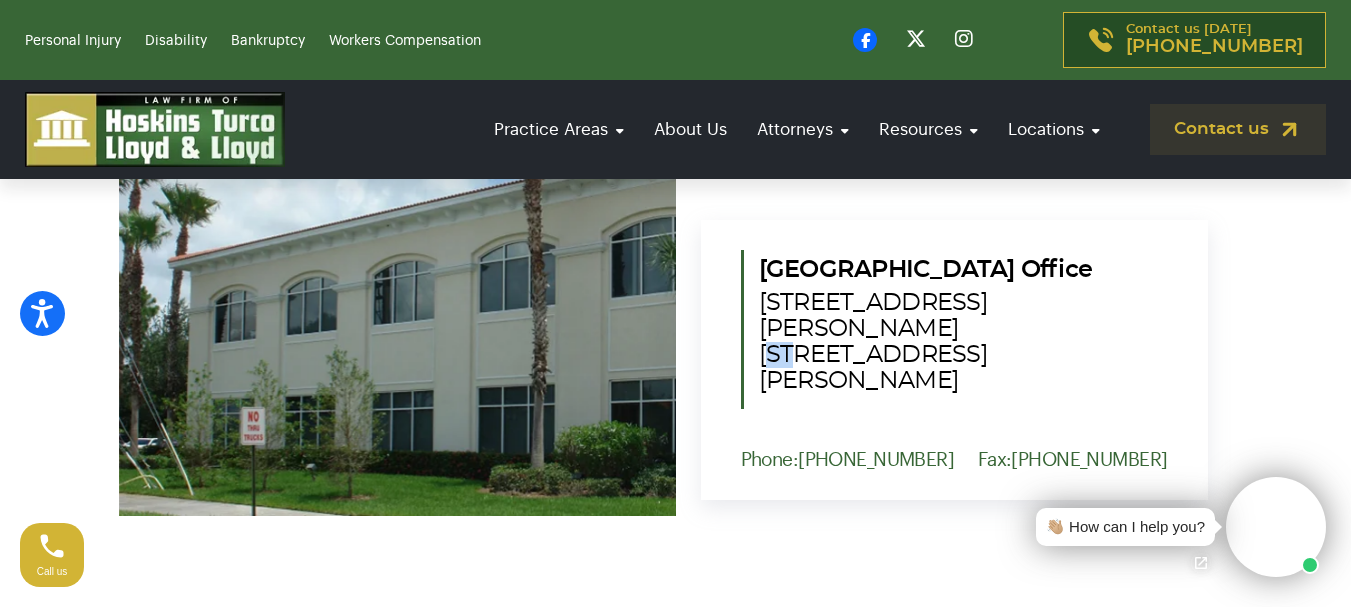 drag, startPoint x: 752, startPoint y: 320, endPoint x: 788, endPoint y: 321, distance: 36.013885 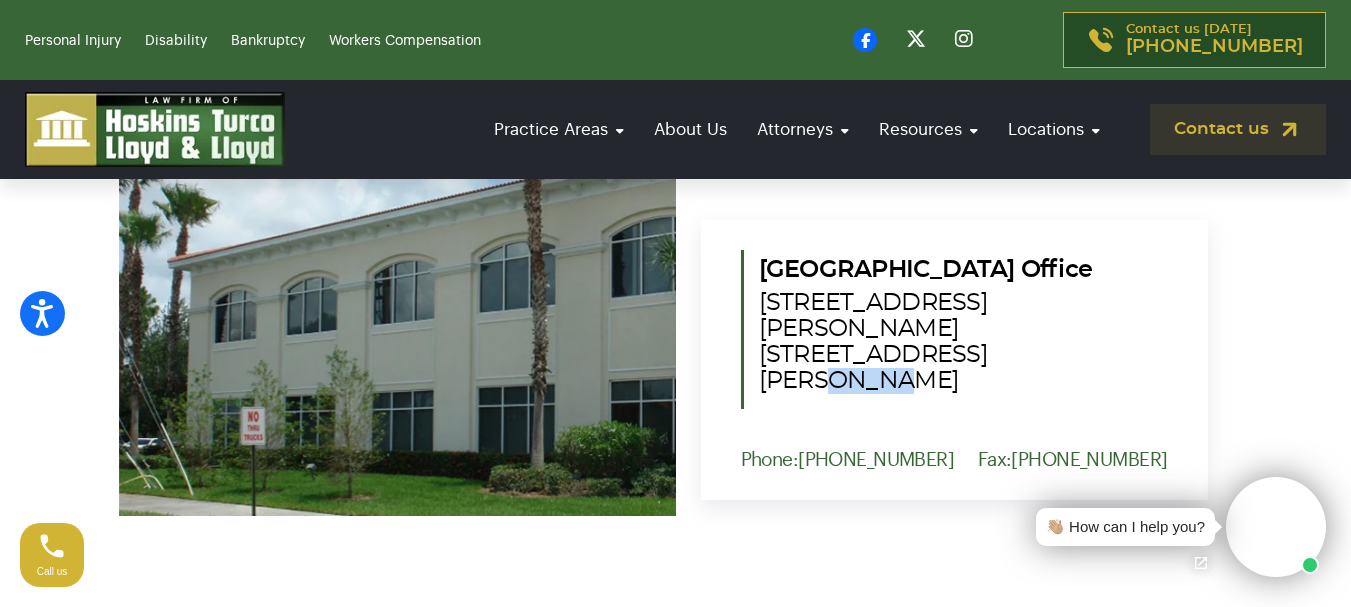 drag, startPoint x: 1018, startPoint y: 318, endPoint x: 966, endPoint y: 320, distance: 52.03845 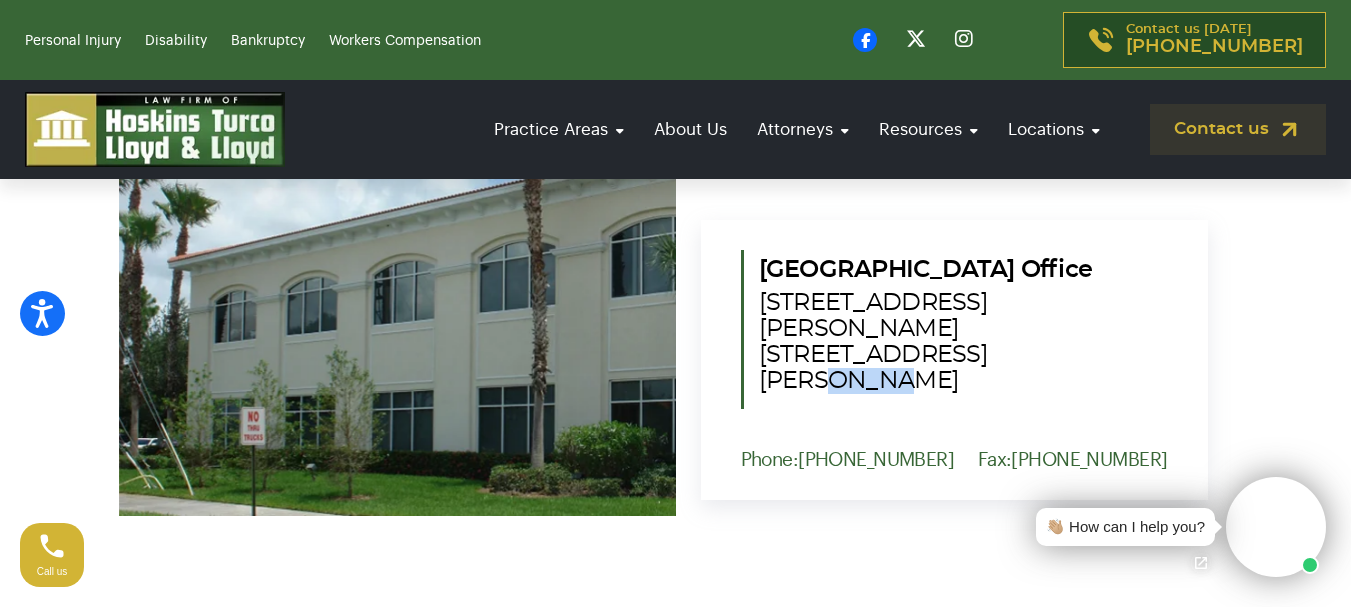 drag, startPoint x: 1149, startPoint y: 322, endPoint x: 1064, endPoint y: 313, distance: 85.47514 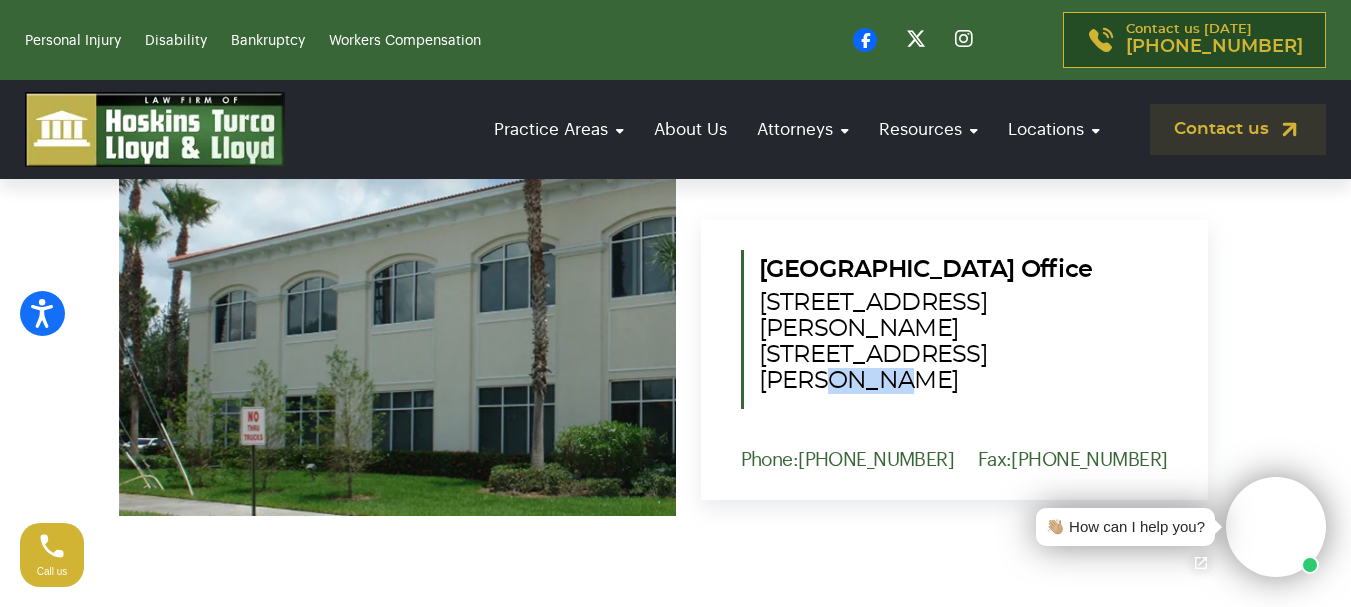 scroll, scrollTop: 300, scrollLeft: 0, axis: vertical 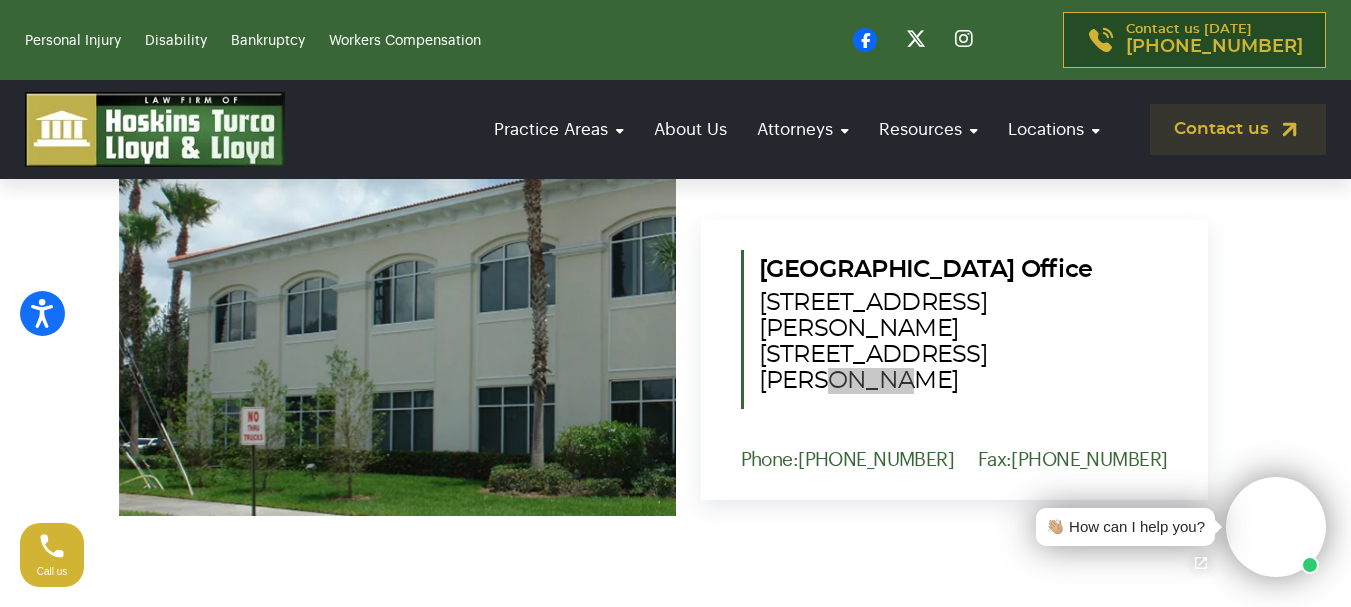 click on "28+ employees View" at bounding box center (150, 2628) 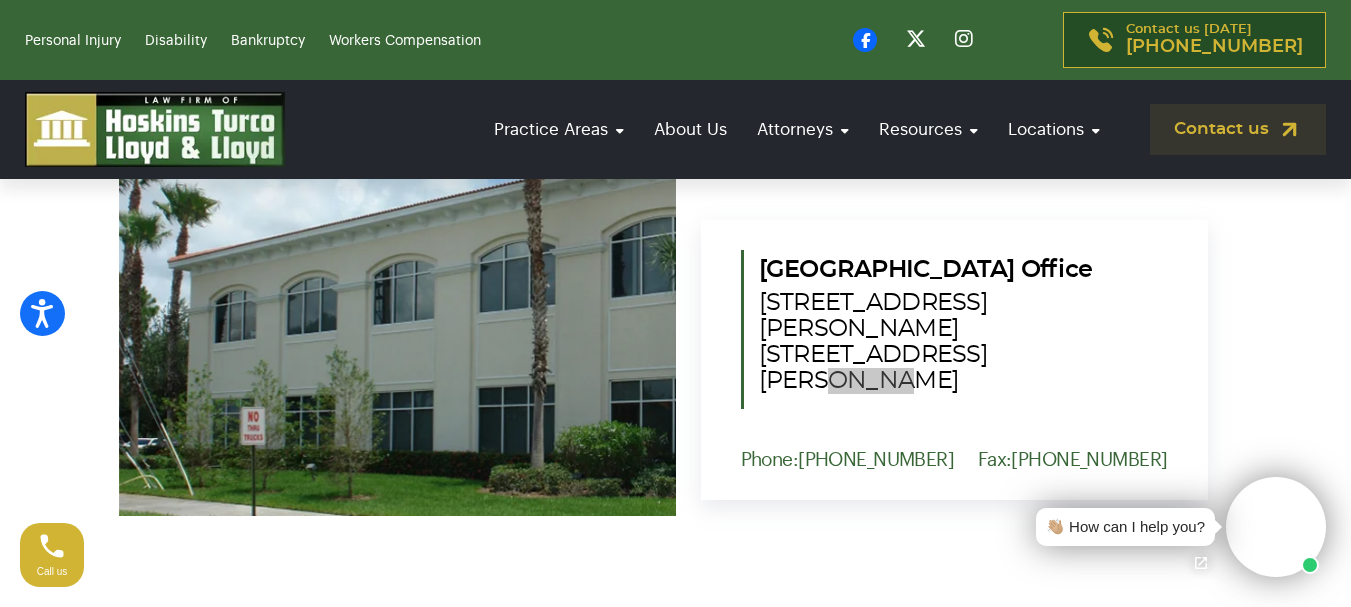 scroll, scrollTop: 994, scrollLeft: 0, axis: vertical 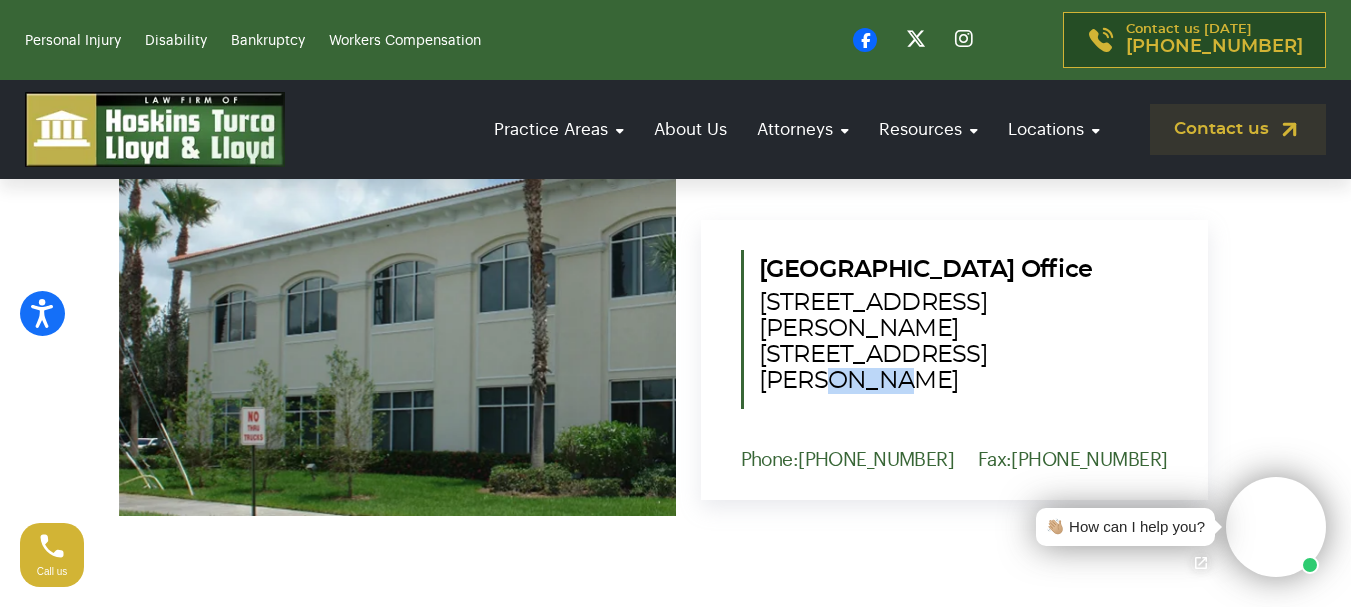 click at bounding box center (675, 2017) 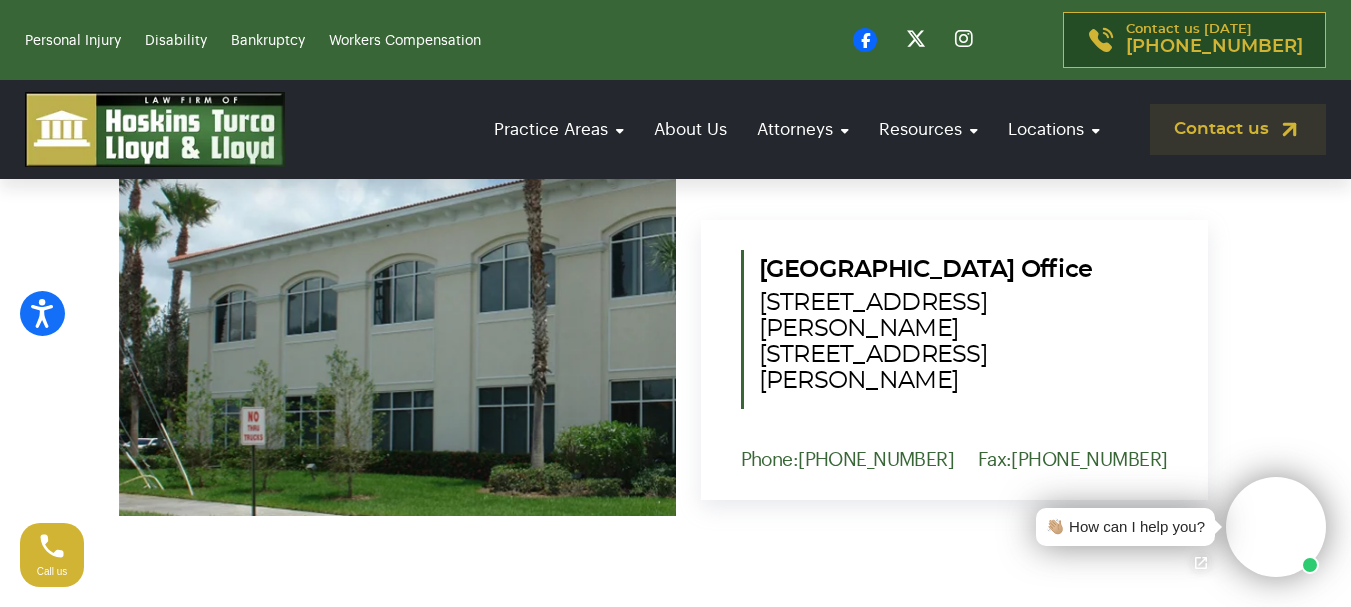 click at bounding box center [675, 2017] 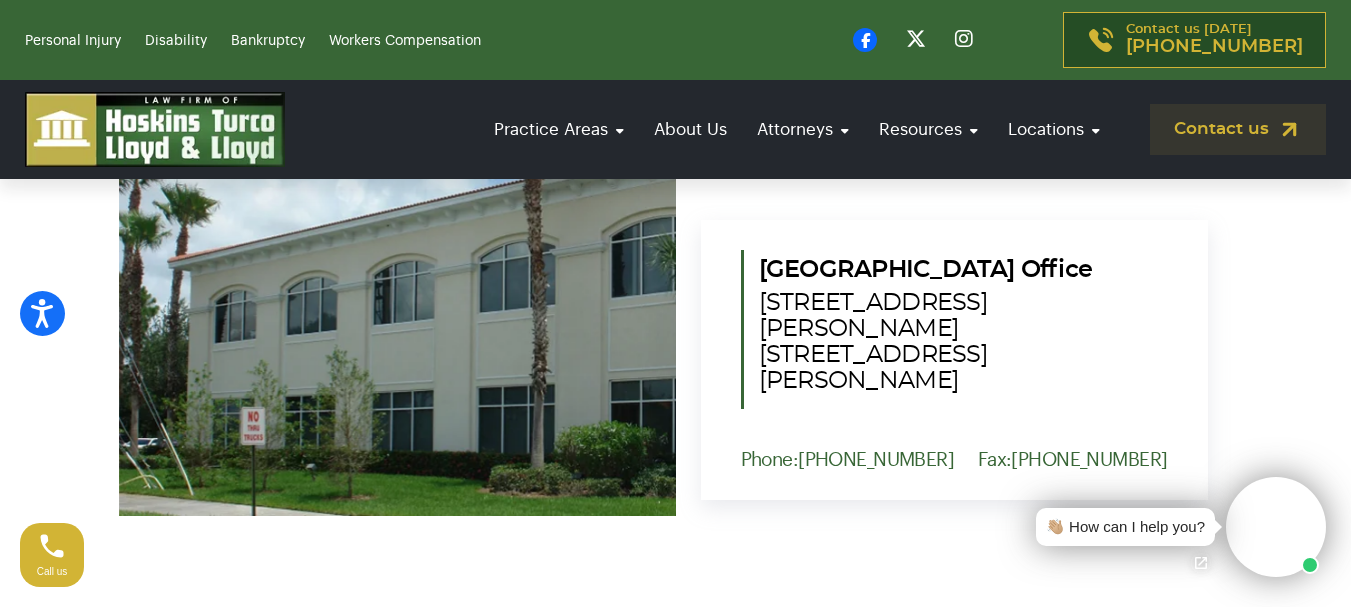 click at bounding box center [675, 2037] 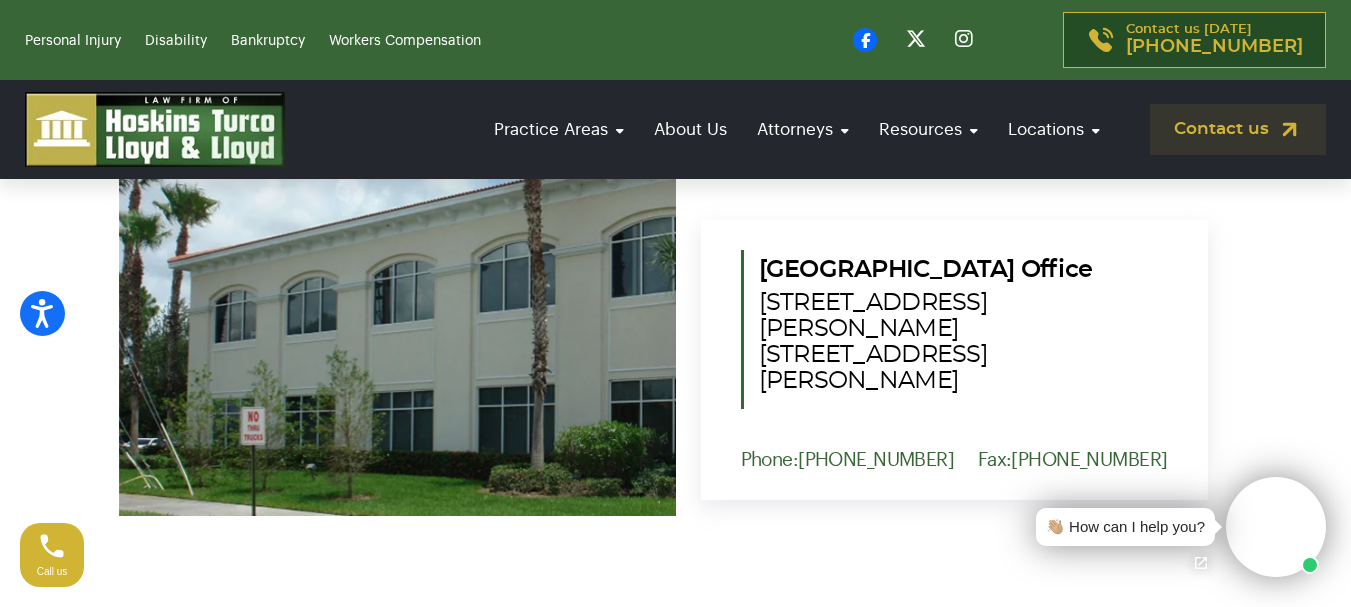 click at bounding box center [675, 2057] 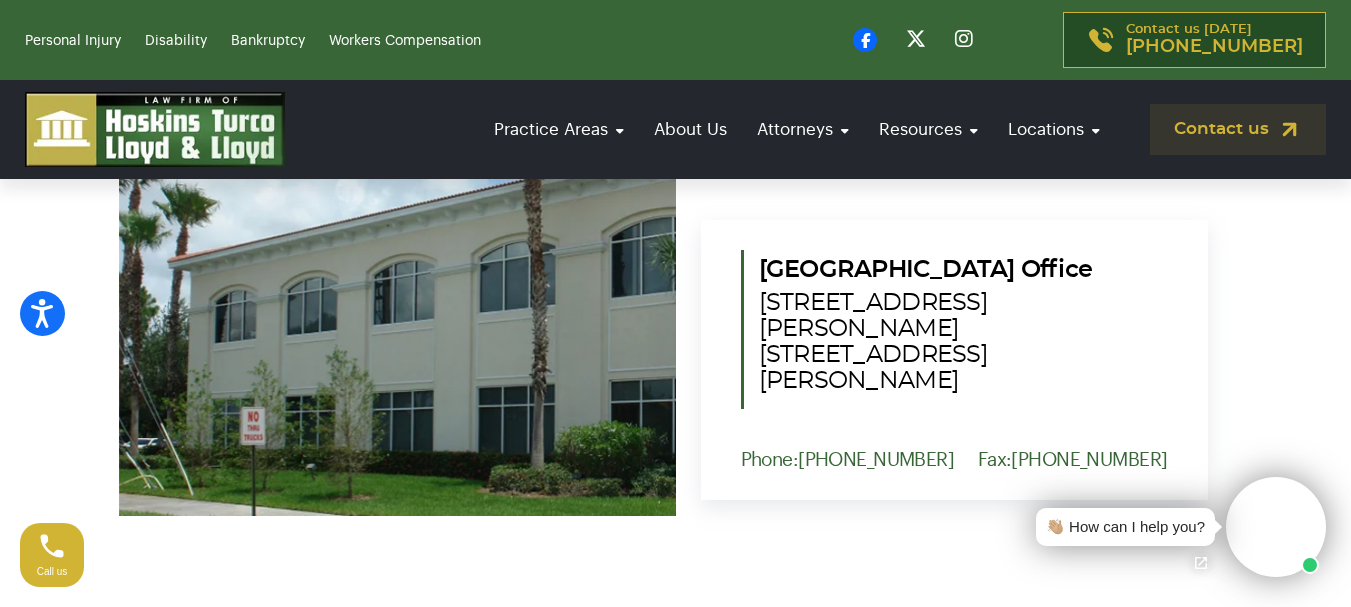 drag, startPoint x: 53, startPoint y: 2371, endPoint x: 76, endPoint y: 2370, distance: 23.021729 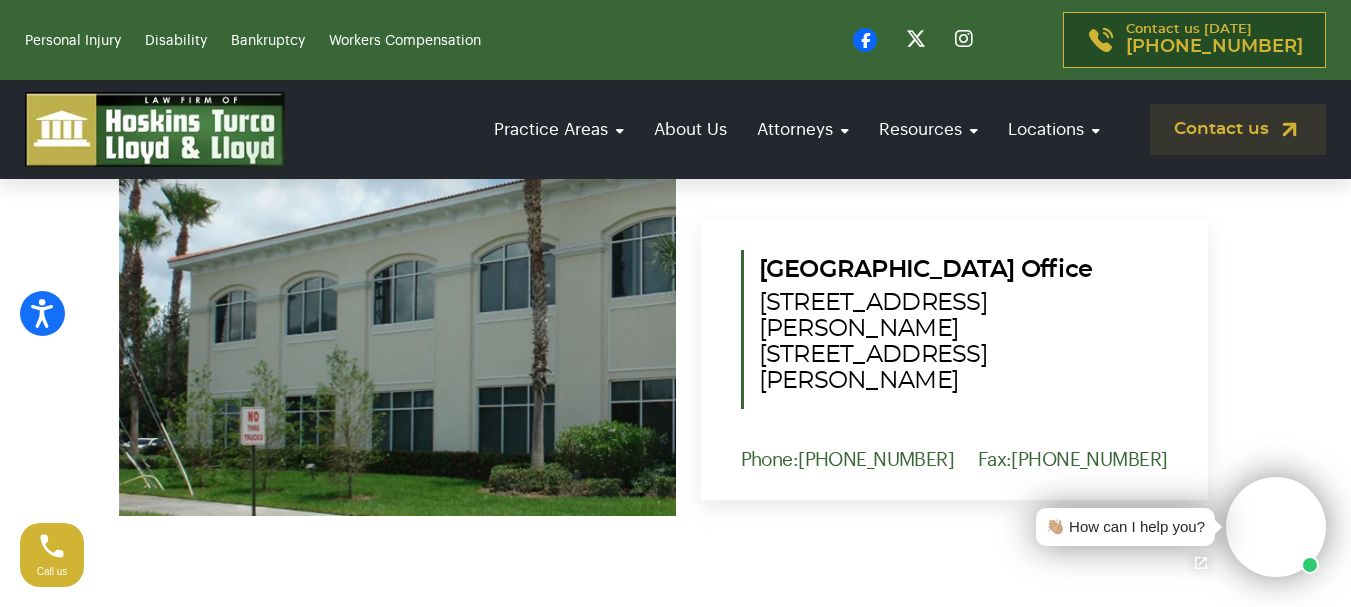 click on "Access email" at bounding box center (47, 2661) 